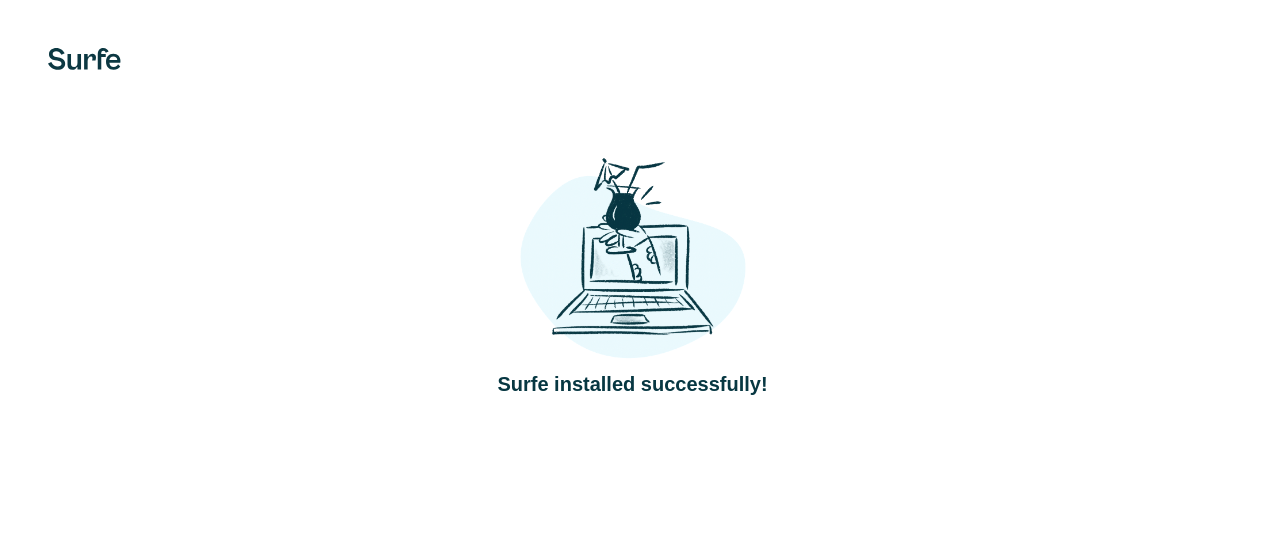 scroll, scrollTop: 0, scrollLeft: 0, axis: both 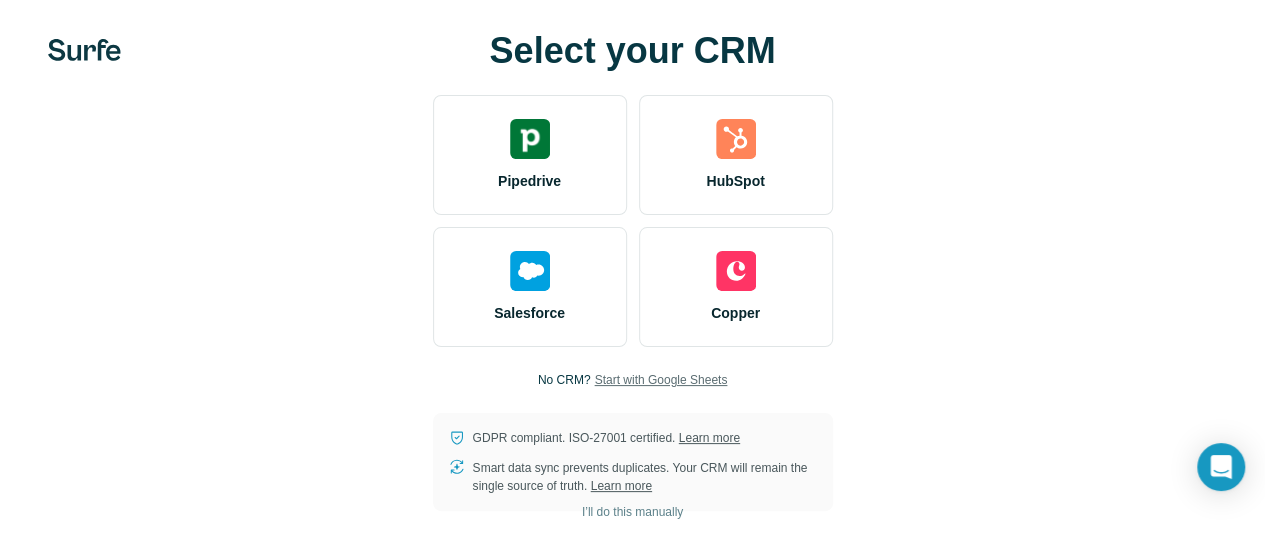 click on "Start with Google Sheets" at bounding box center [660, 380] 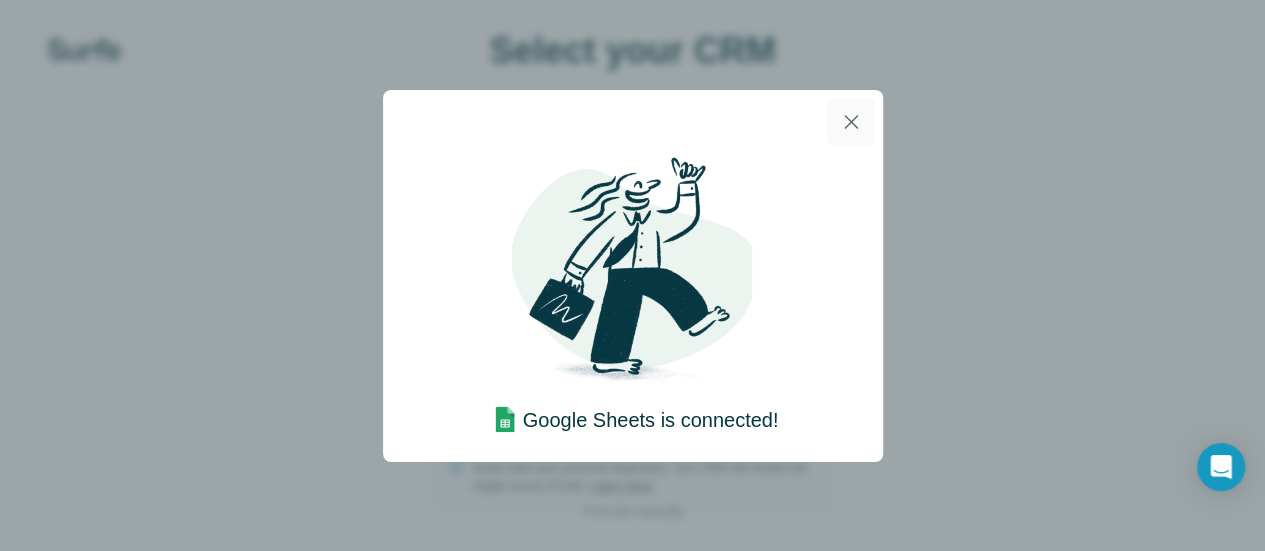 scroll, scrollTop: 0, scrollLeft: 0, axis: both 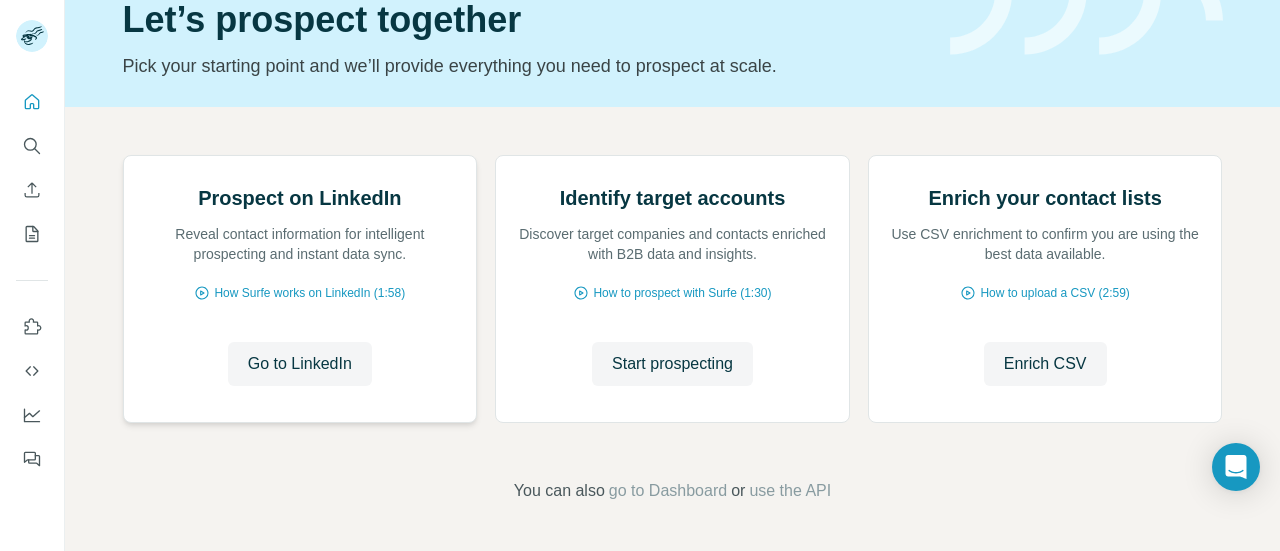 click at bounding box center [123, 156] 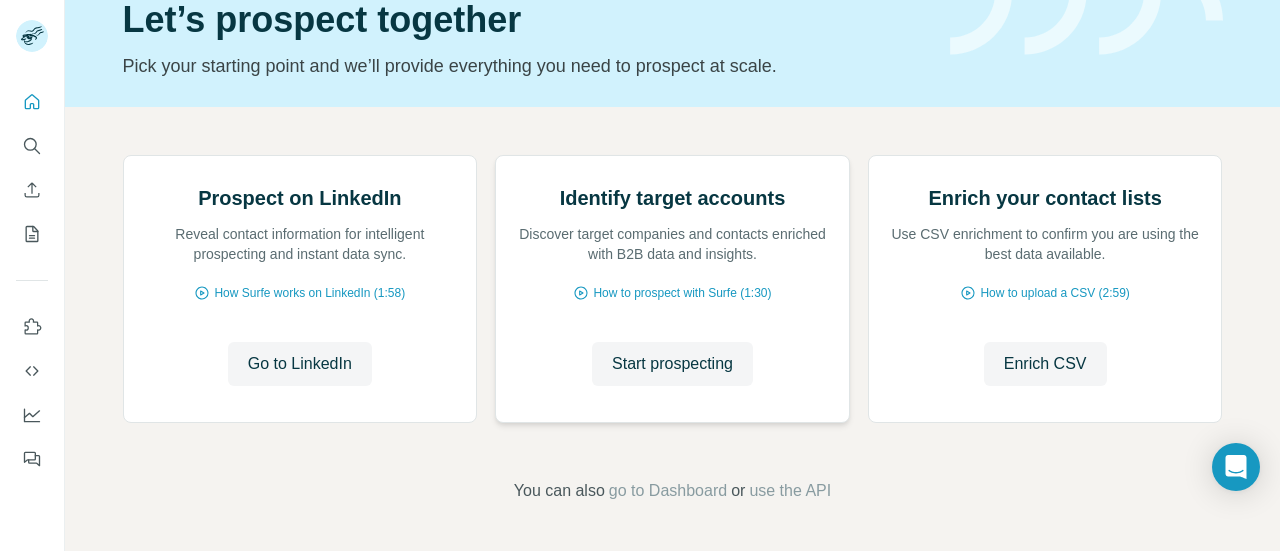 scroll, scrollTop: 181, scrollLeft: 0, axis: vertical 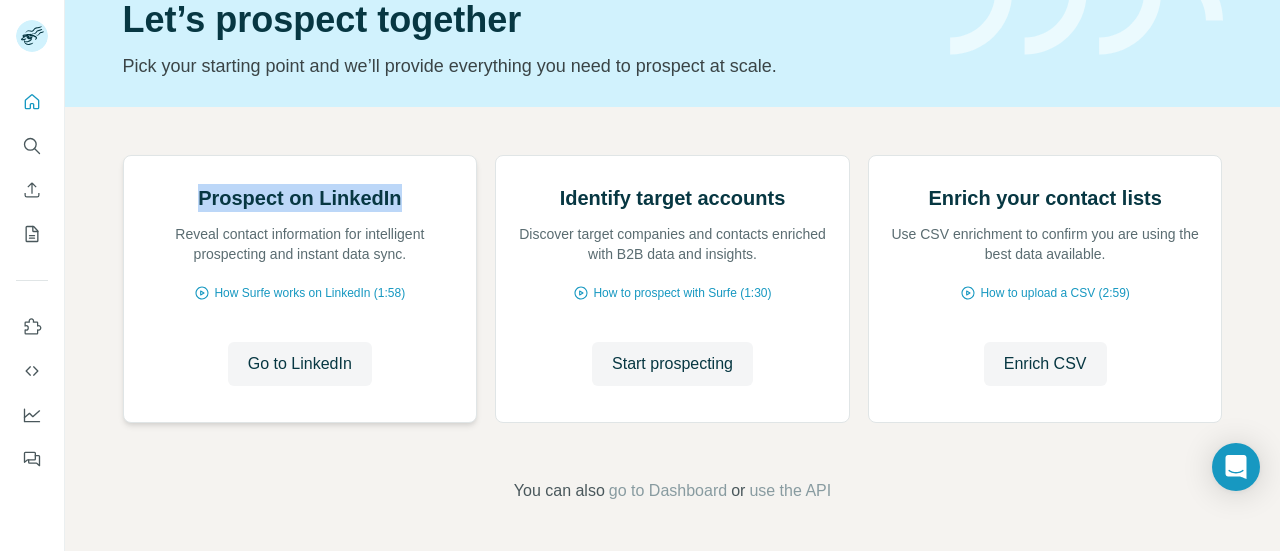 drag, startPoint x: 196, startPoint y: 303, endPoint x: 400, endPoint y: 300, distance: 204.02206 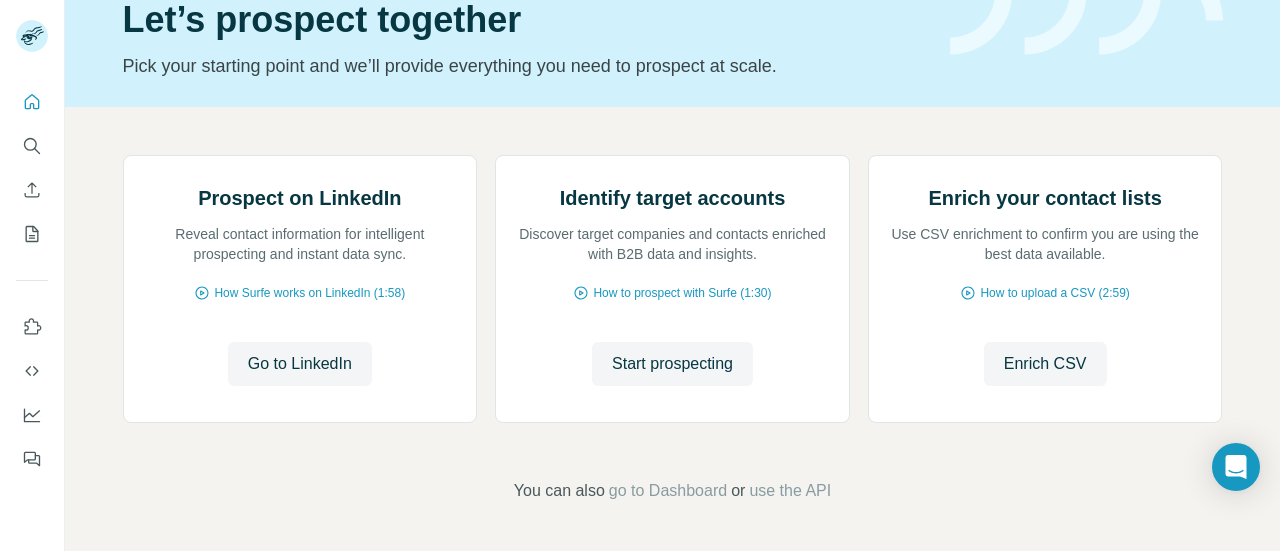 click on "Prospect on LinkedIn Reveal contact information for intelligent prospecting and instant data sync. How Surfe works on LinkedIn (1:58) Go to LinkedIn Go to LinkedIn Identify target accounts Discover target companies and contacts enriched with B2B data and insights. How to prospect with Surfe (1:30) Start prospecting Start prospecting Enrich your contact lists Use CSV enrichment to confirm you are using the best data available. How to upload a CSV (2:59) Enrich CSV Enrich CSV You can also go to Dashboard or use the API" at bounding box center [672, 329] 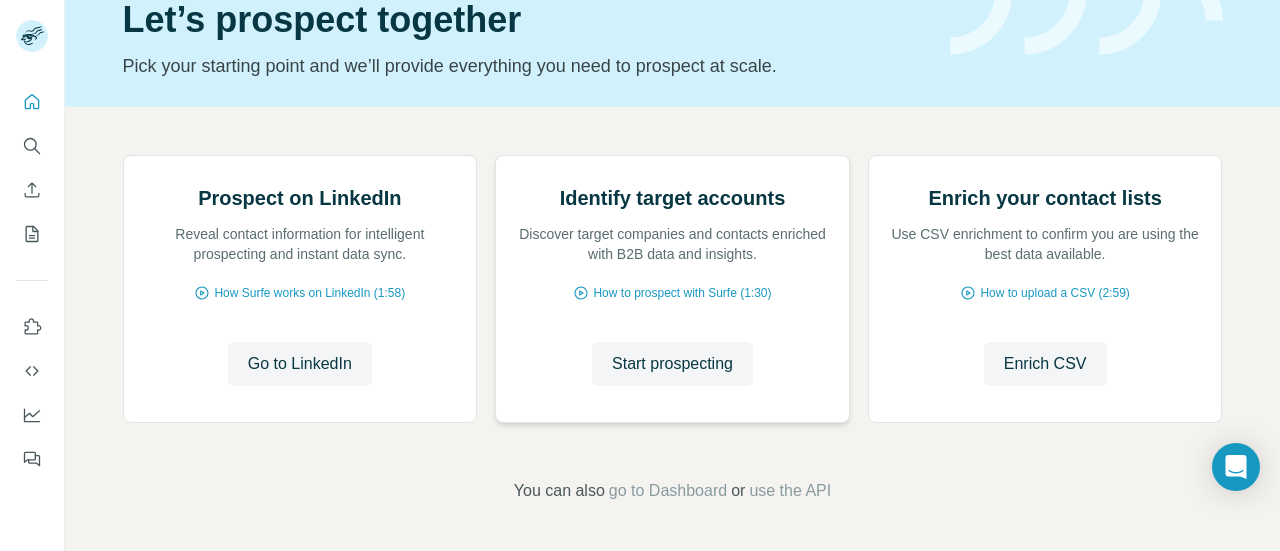 scroll, scrollTop: 0, scrollLeft: 0, axis: both 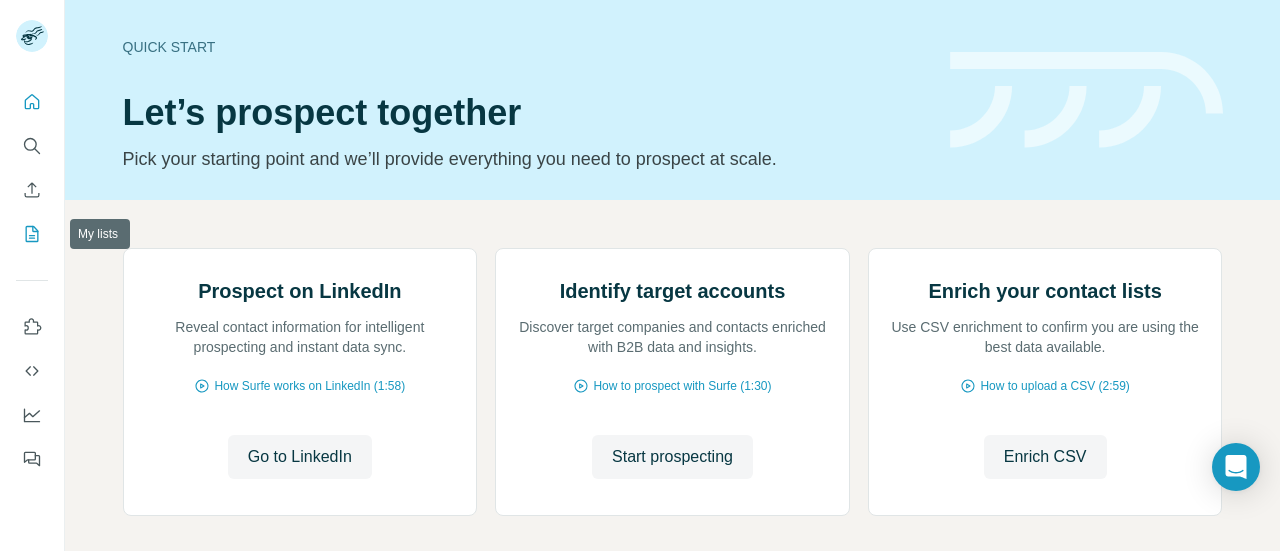 click 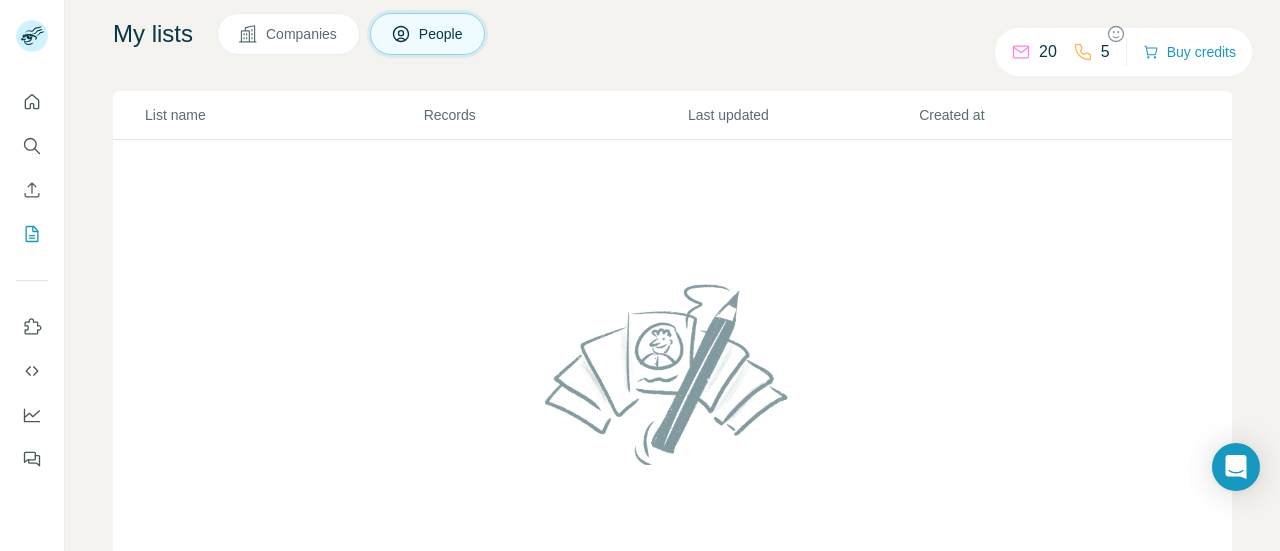 scroll, scrollTop: 153, scrollLeft: 0, axis: vertical 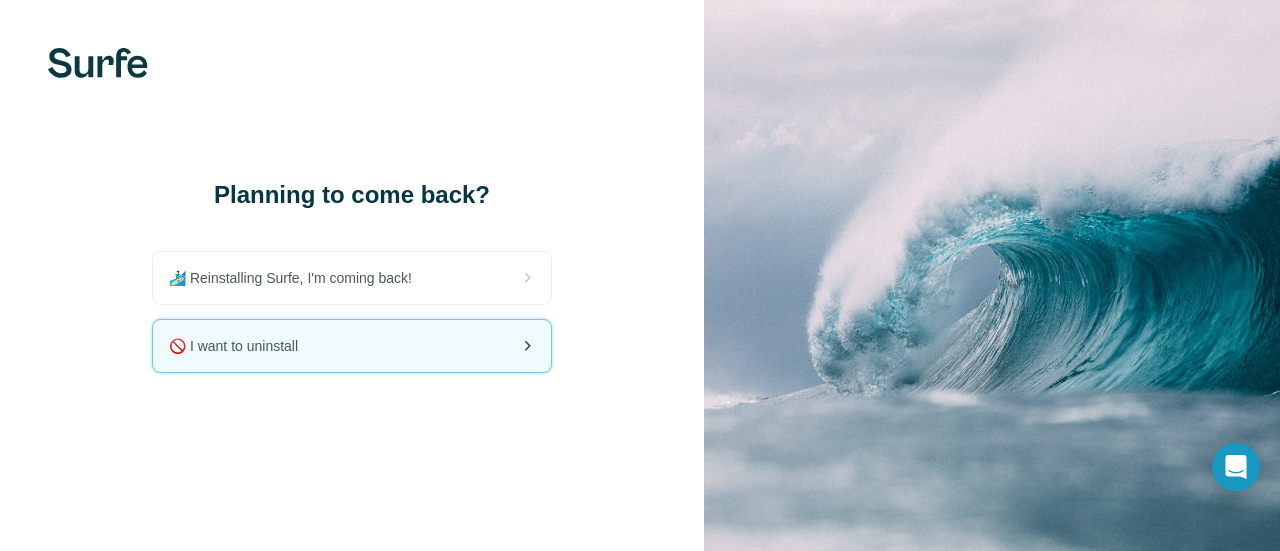 click on "🚫  I want to uninstall" at bounding box center [352, 346] 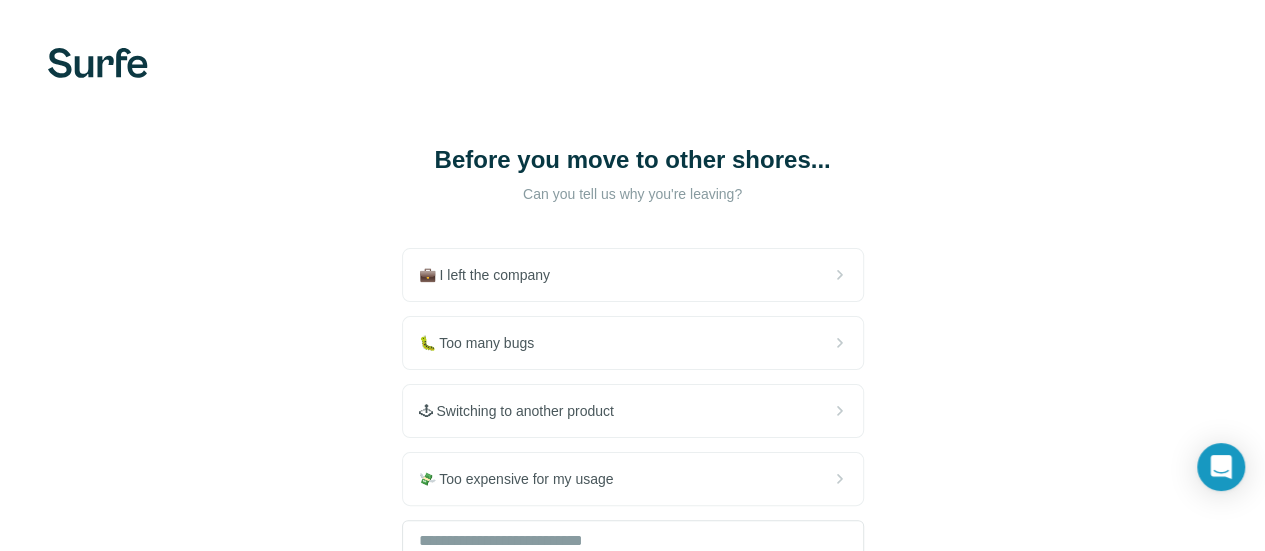 scroll, scrollTop: 202, scrollLeft: 0, axis: vertical 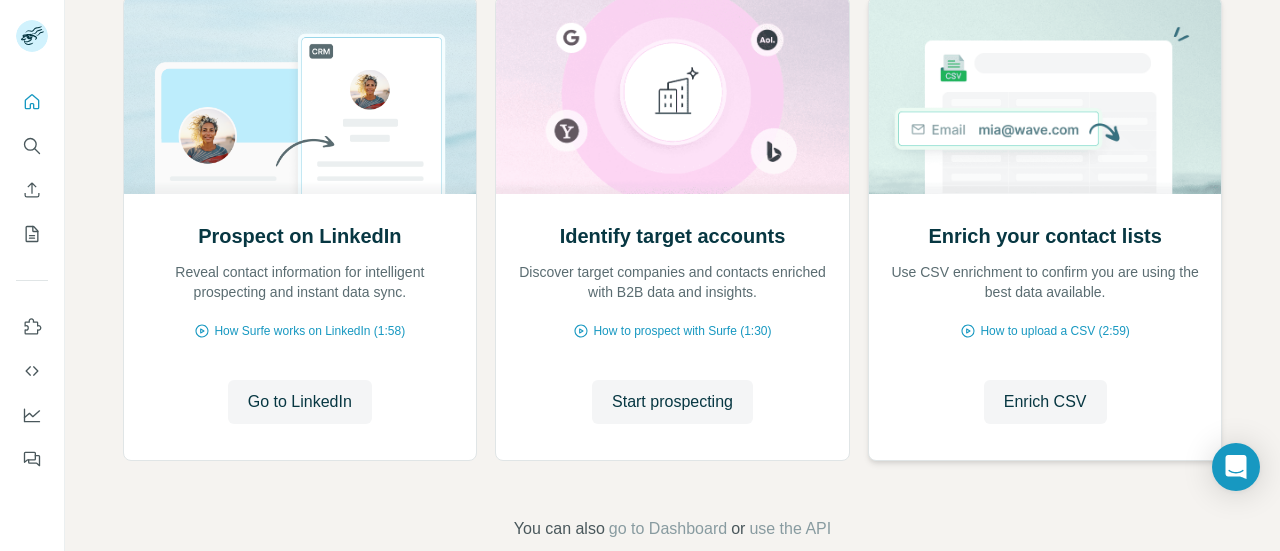 click at bounding box center [1045, 95] 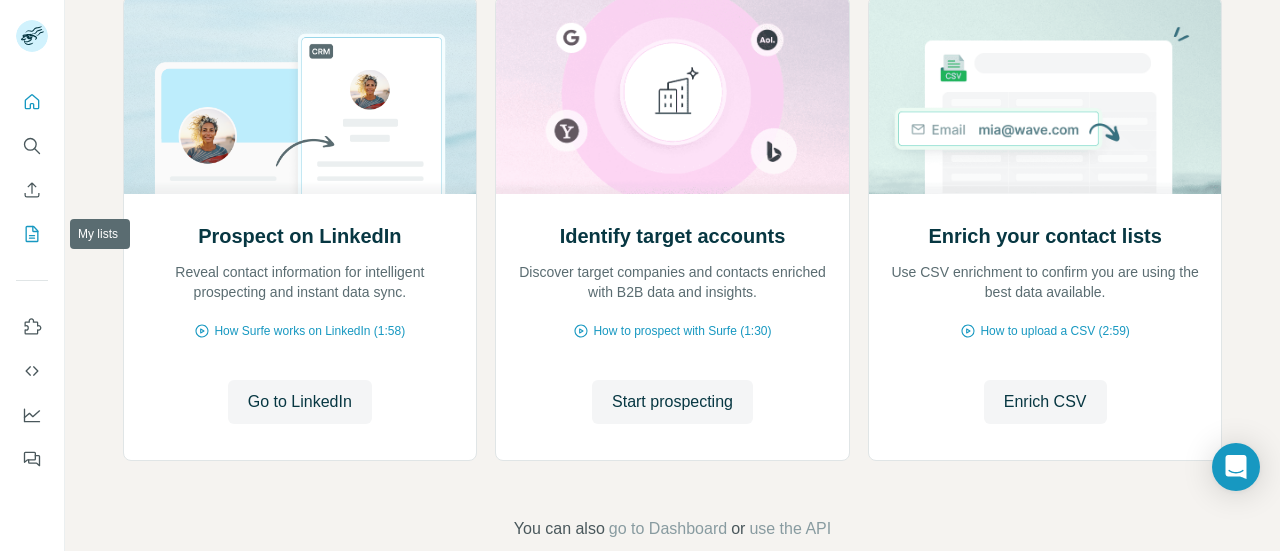 click 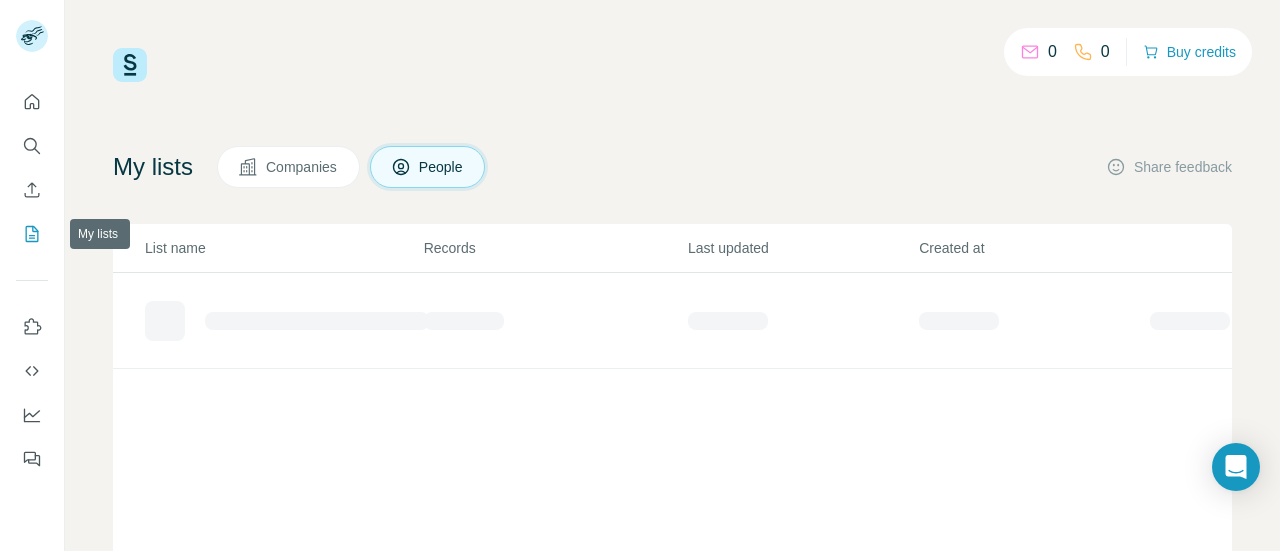 click 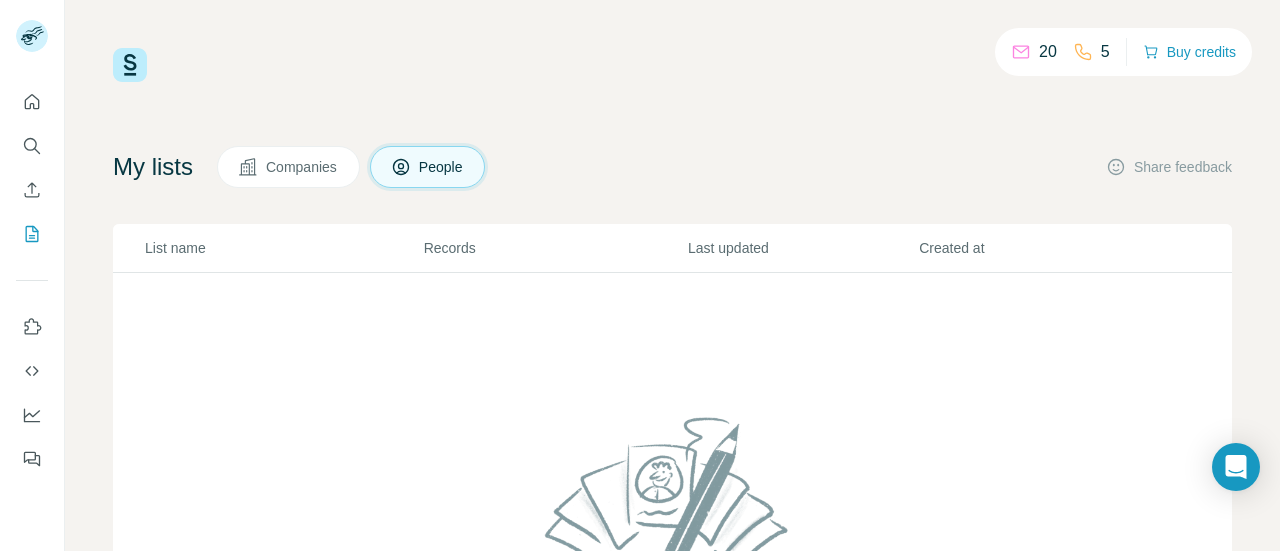 scroll, scrollTop: 0, scrollLeft: 0, axis: both 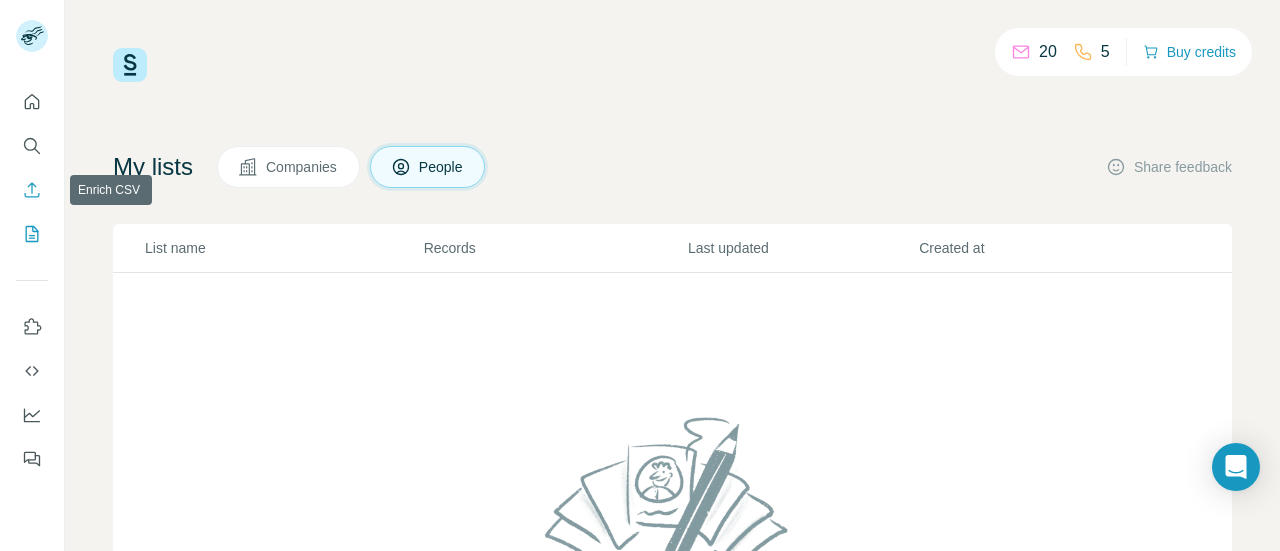 click at bounding box center (32, 190) 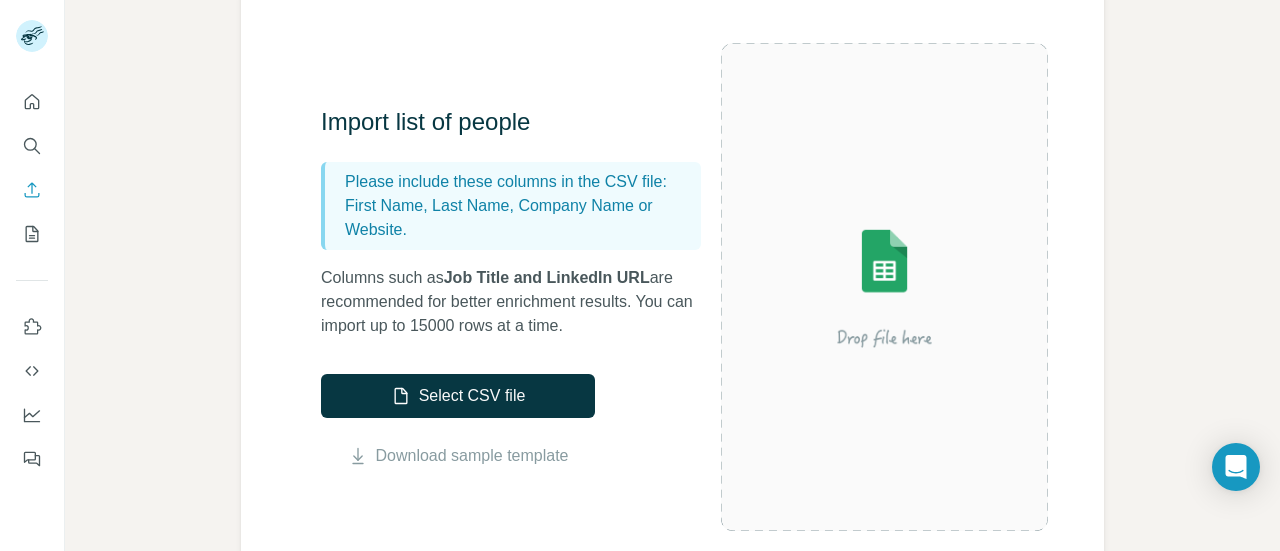 scroll, scrollTop: 166, scrollLeft: 0, axis: vertical 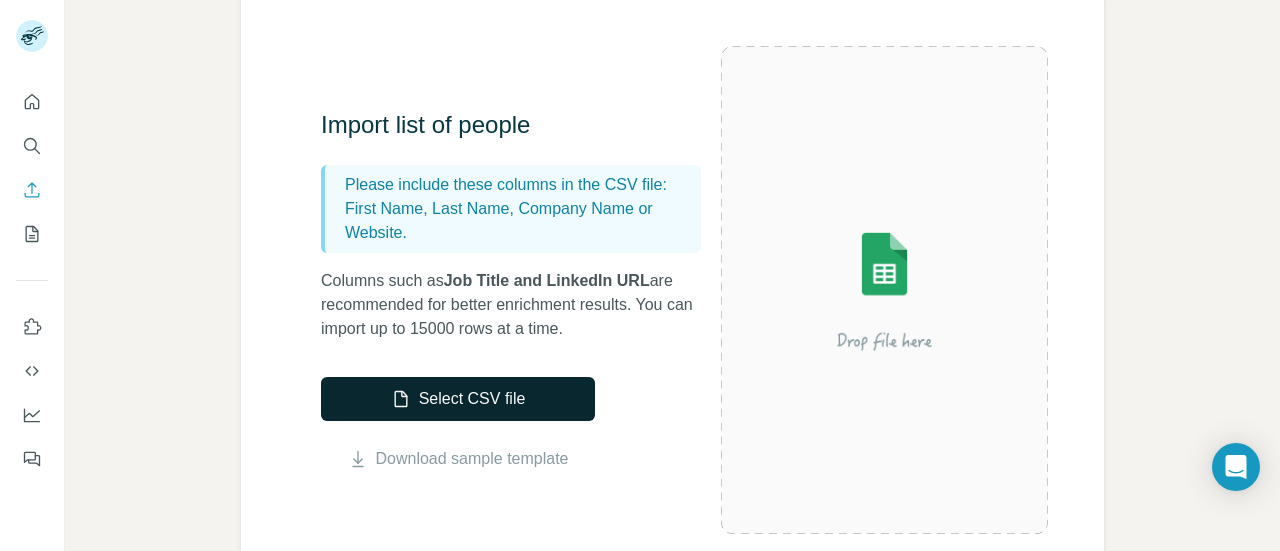 click on "Select CSV file" at bounding box center [458, 399] 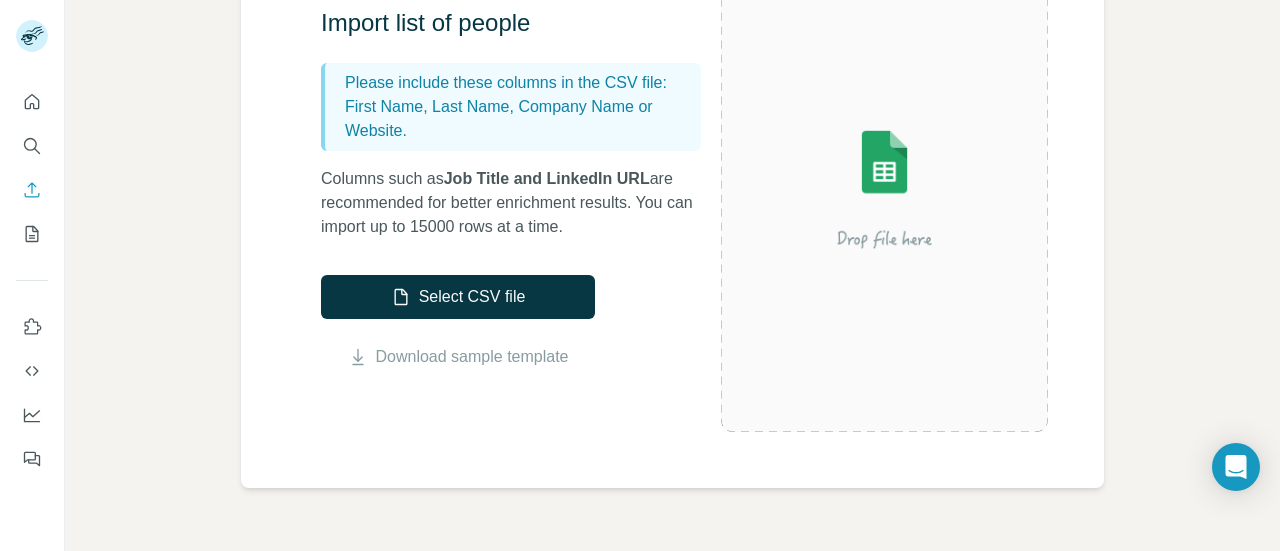 scroll, scrollTop: 266, scrollLeft: 0, axis: vertical 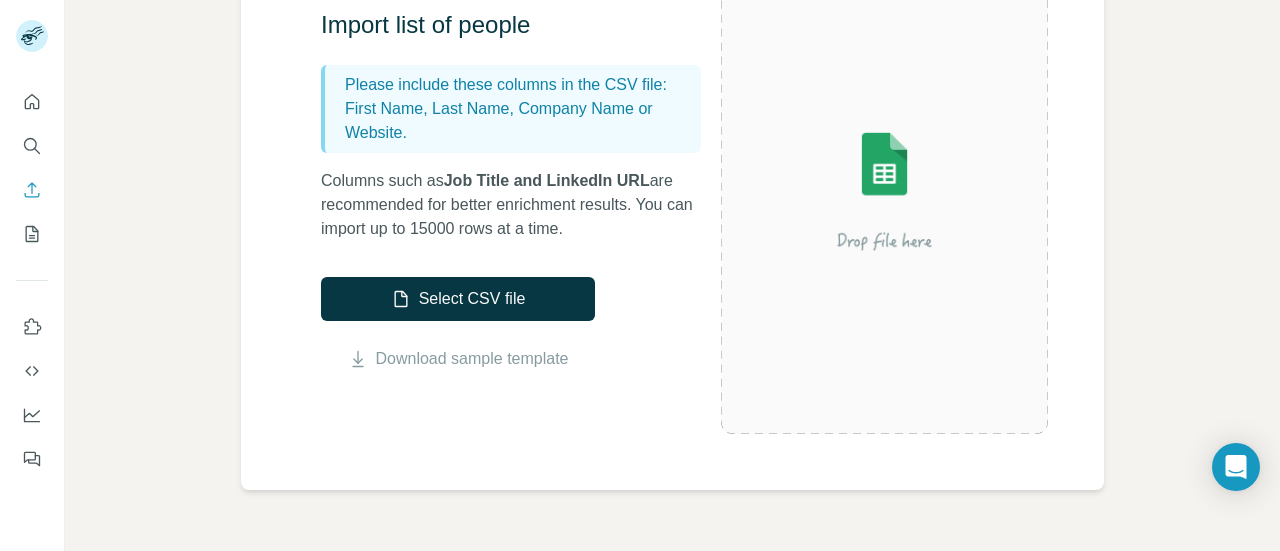 click at bounding box center (884, 190) 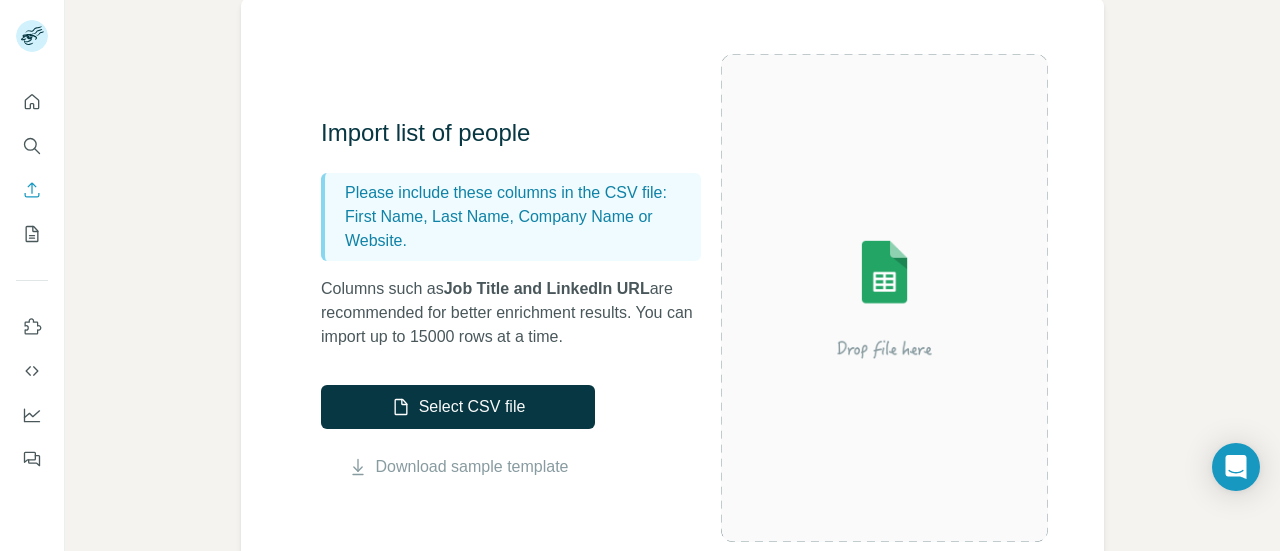 scroll, scrollTop: 173, scrollLeft: 0, axis: vertical 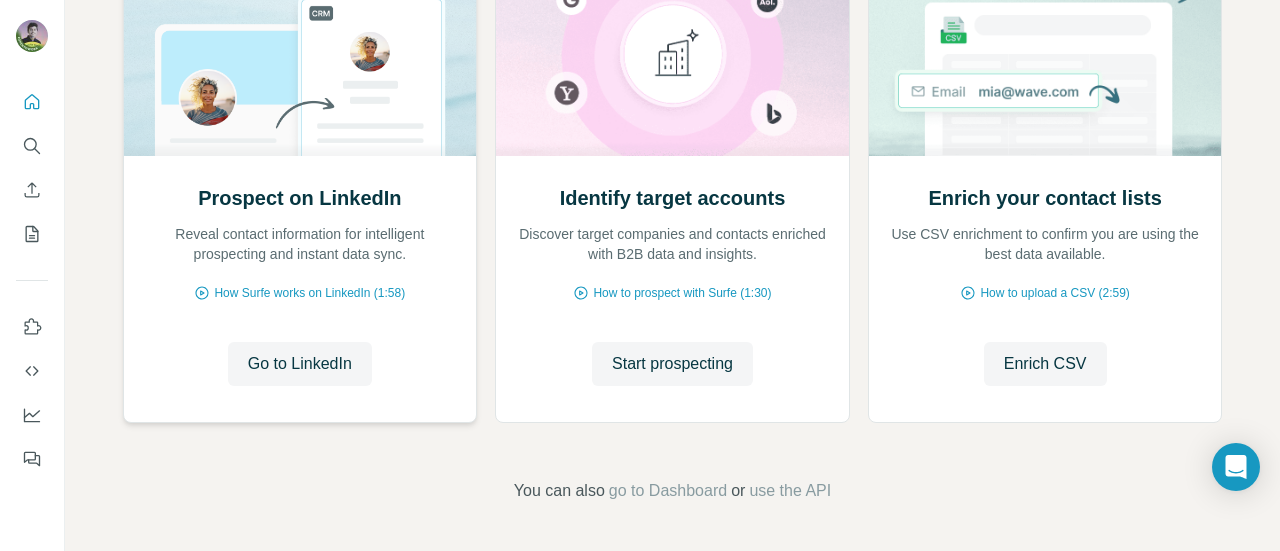 click on "Prospect on LinkedIn Reveal contact information for intelligent prospecting and instant data sync. How Surfe works on LinkedIn (1:58) Go to LinkedIn Go to LinkedIn" at bounding box center [300, 289] 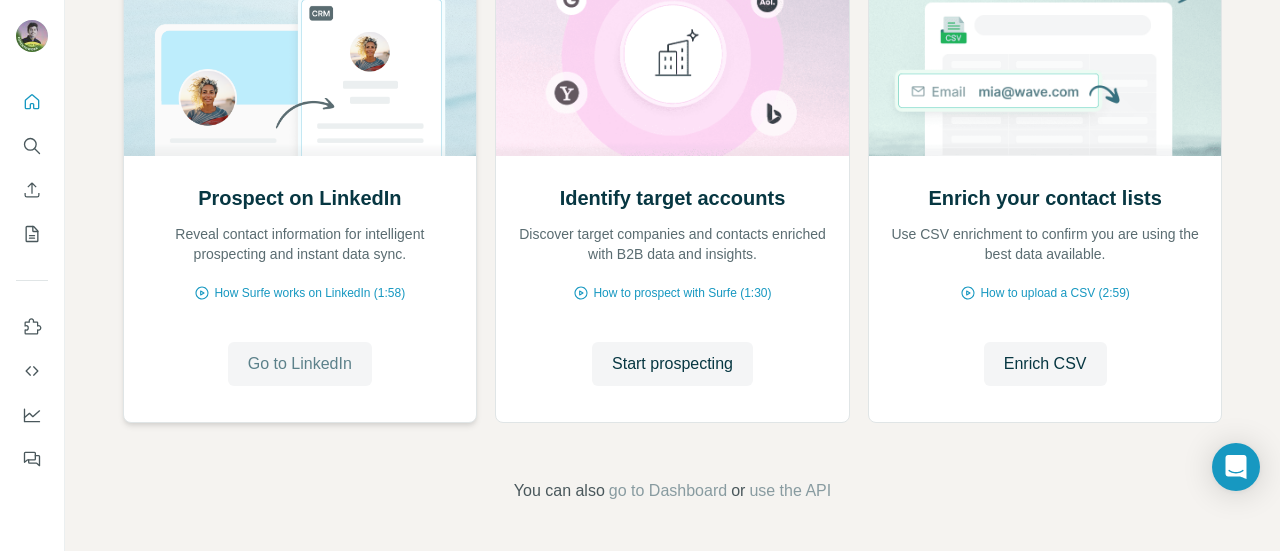 click on "Go to LinkedIn" at bounding box center [300, 364] 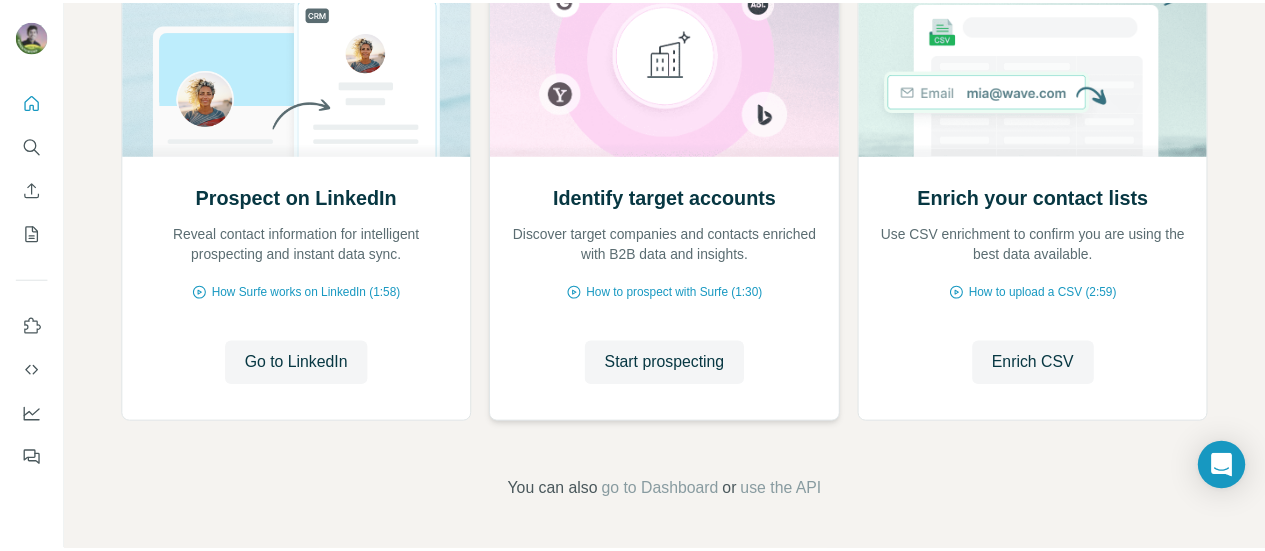scroll, scrollTop: 0, scrollLeft: 0, axis: both 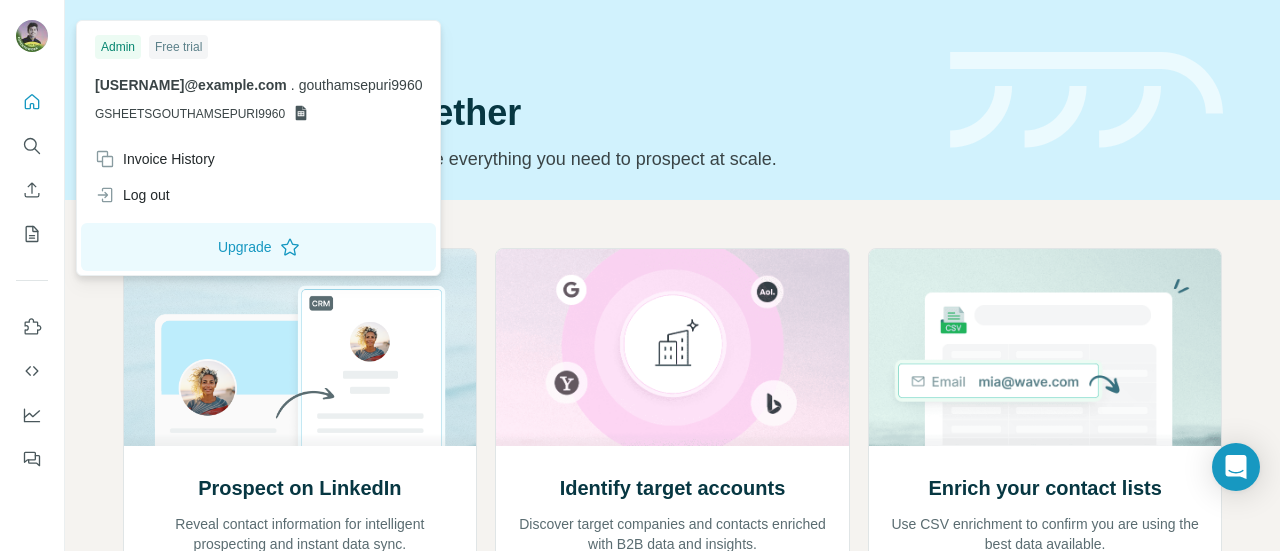 click at bounding box center (32, 36) 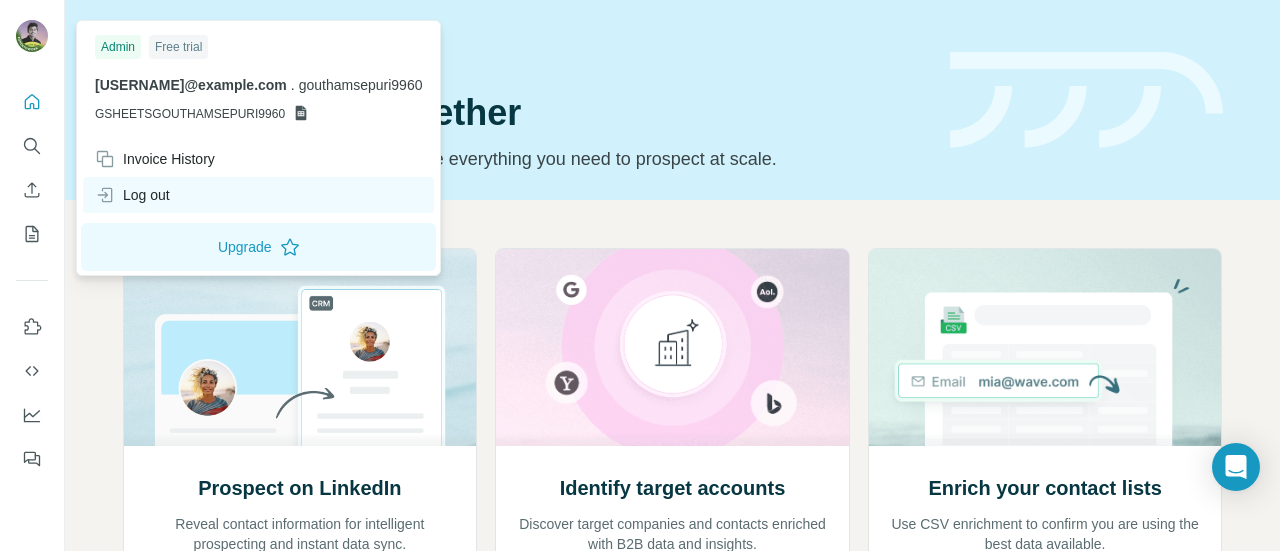 click on "Log out" at bounding box center [258, 195] 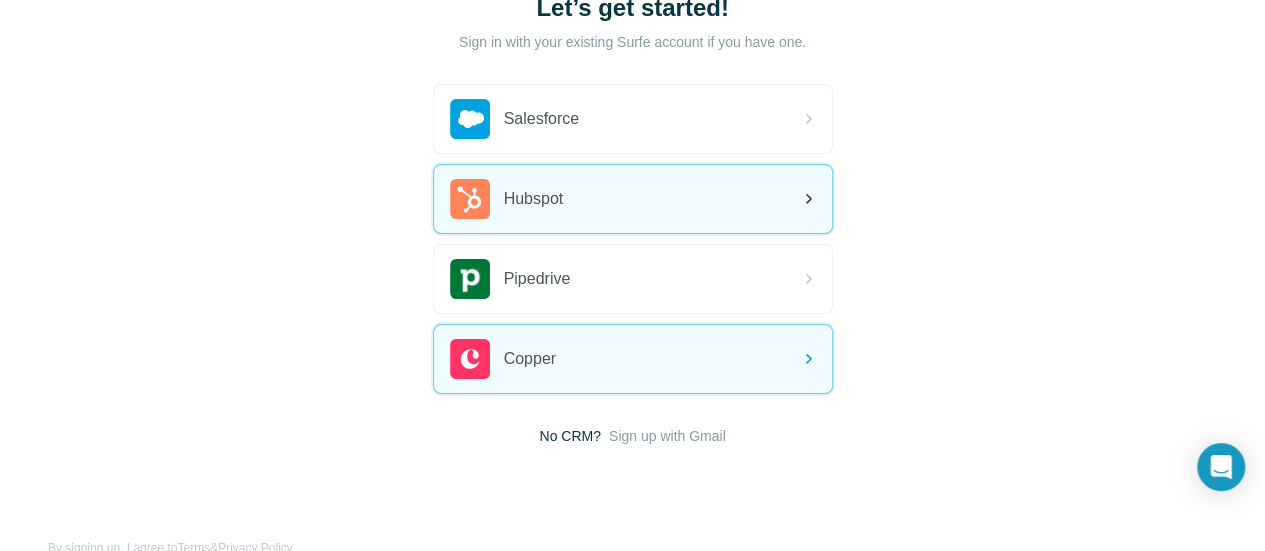 scroll, scrollTop: 143, scrollLeft: 0, axis: vertical 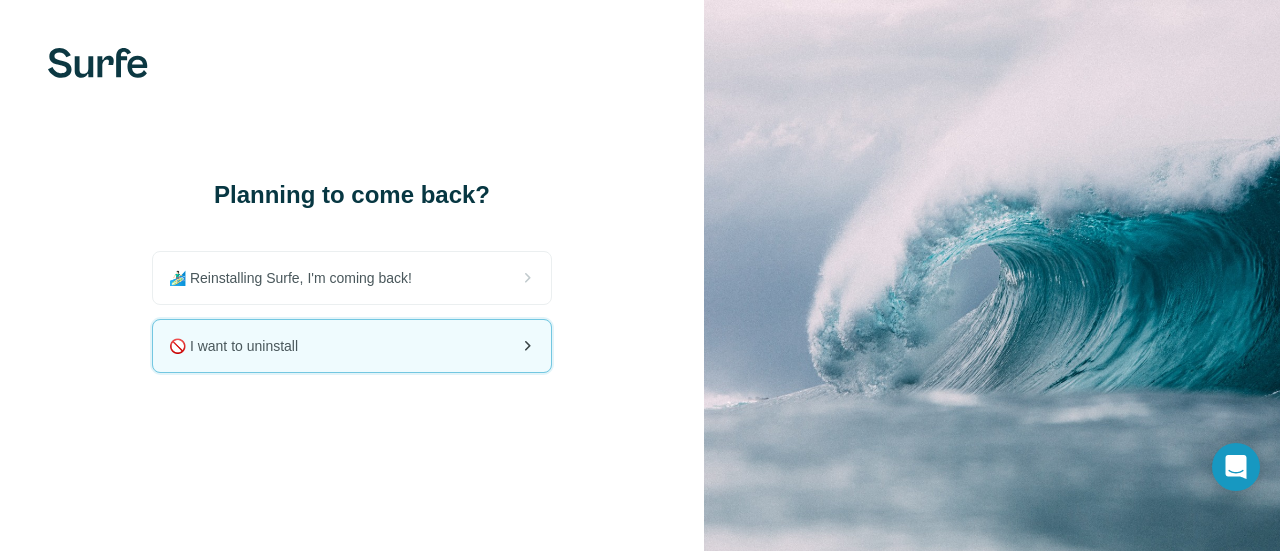 click on "🚫  I want to uninstall" at bounding box center (352, 346) 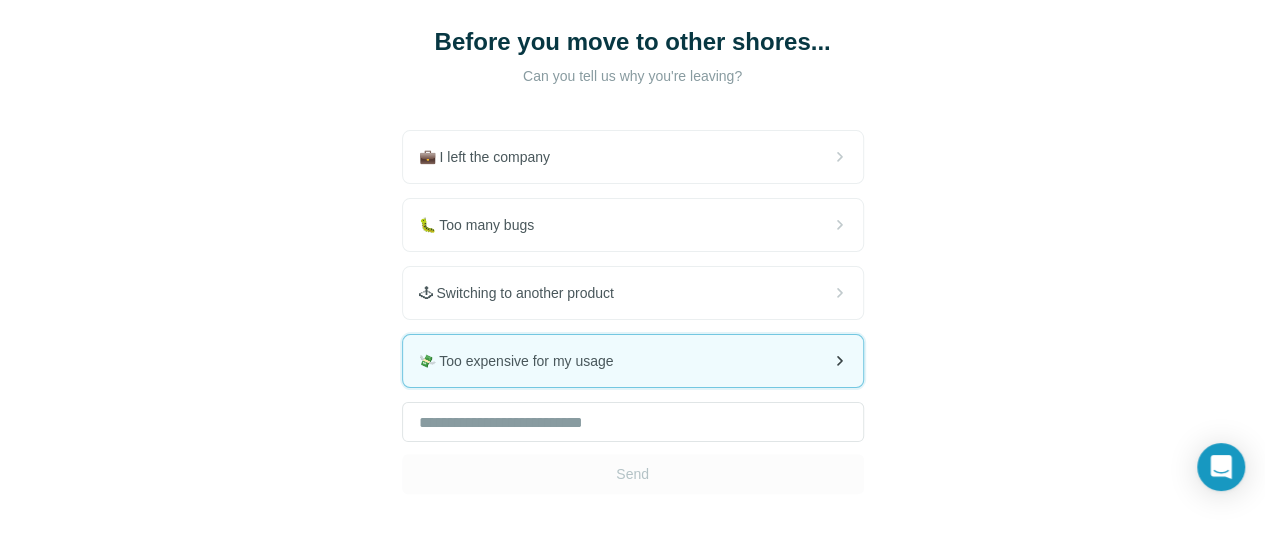 scroll, scrollTop: 119, scrollLeft: 0, axis: vertical 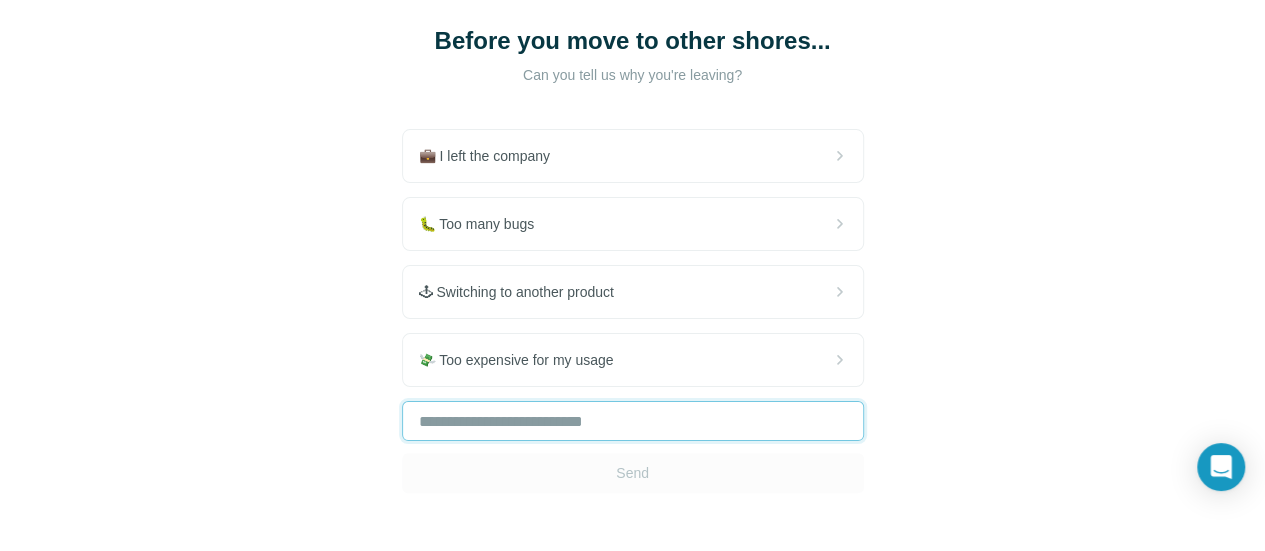click at bounding box center (633, 421) 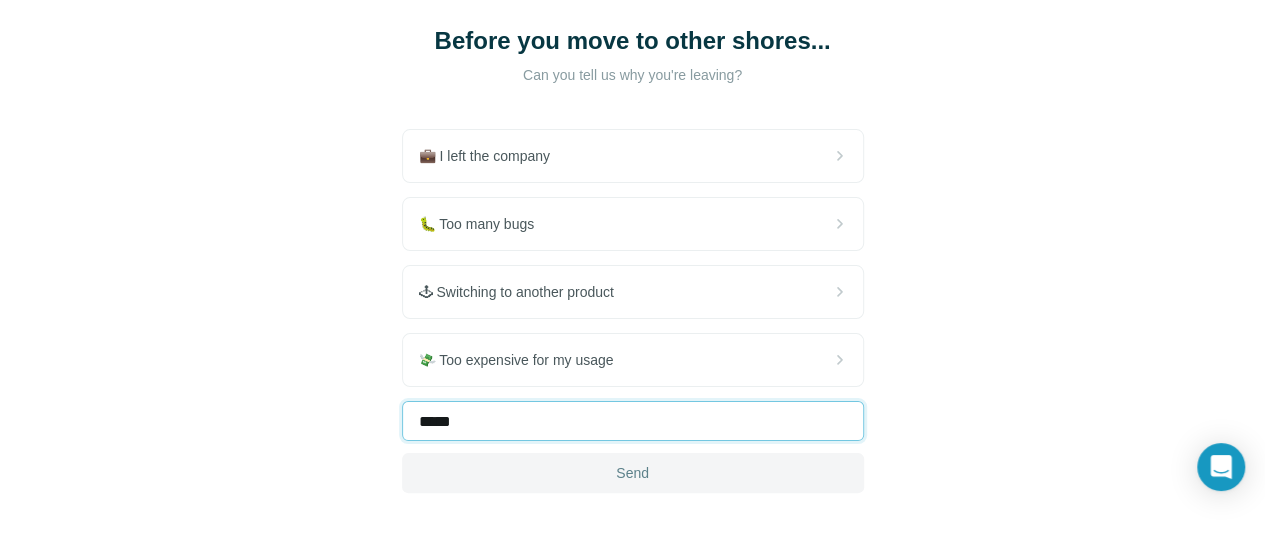 type on "*****" 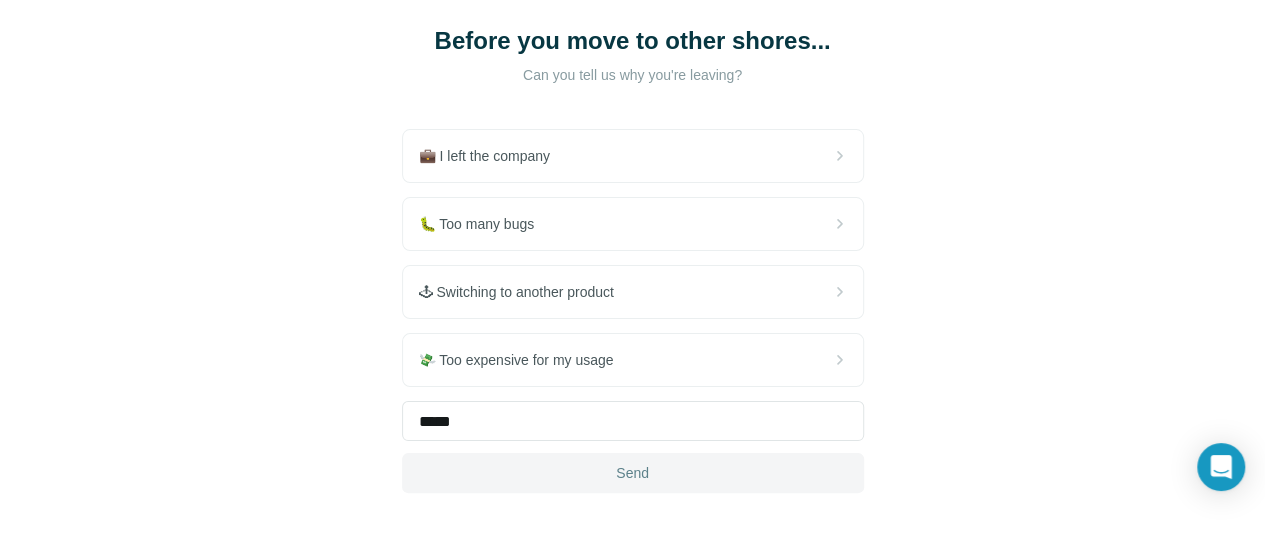 click on "Send" at bounding box center [632, 473] 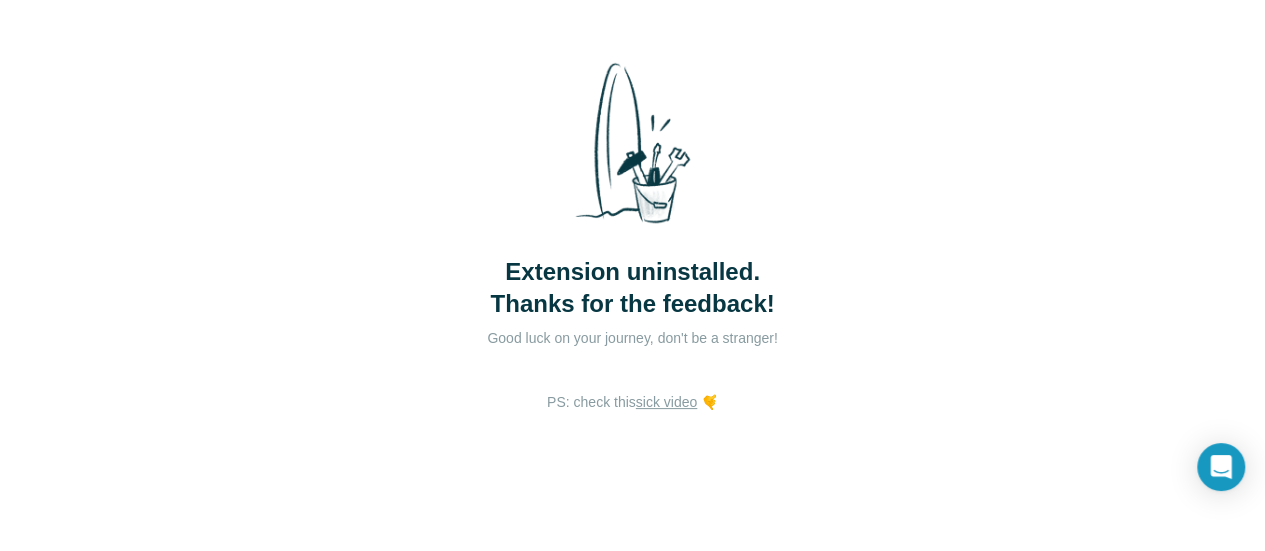 click on "Good luck on your journey, don't be a stranger!" at bounding box center [633, 338] 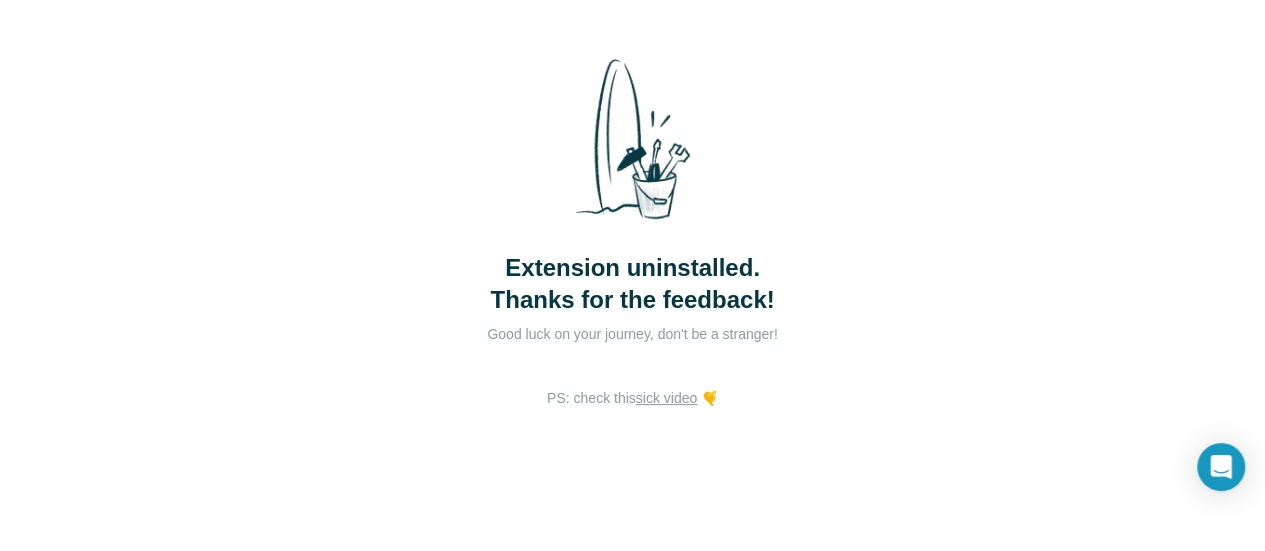 scroll, scrollTop: 0, scrollLeft: 0, axis: both 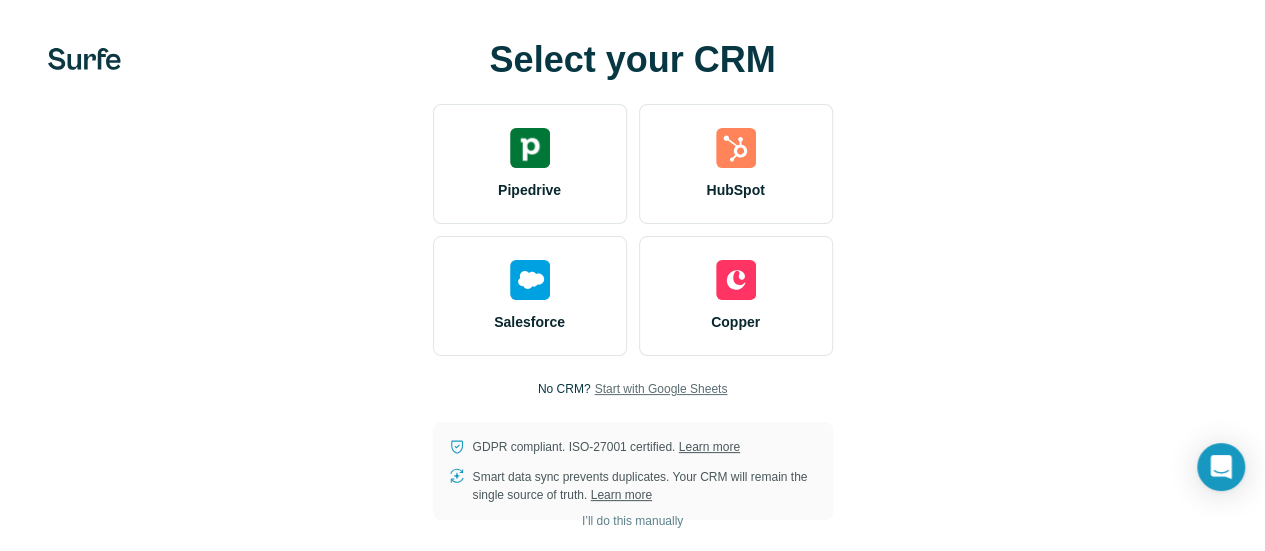 click on "Start with Google Sheets" at bounding box center (660, 389) 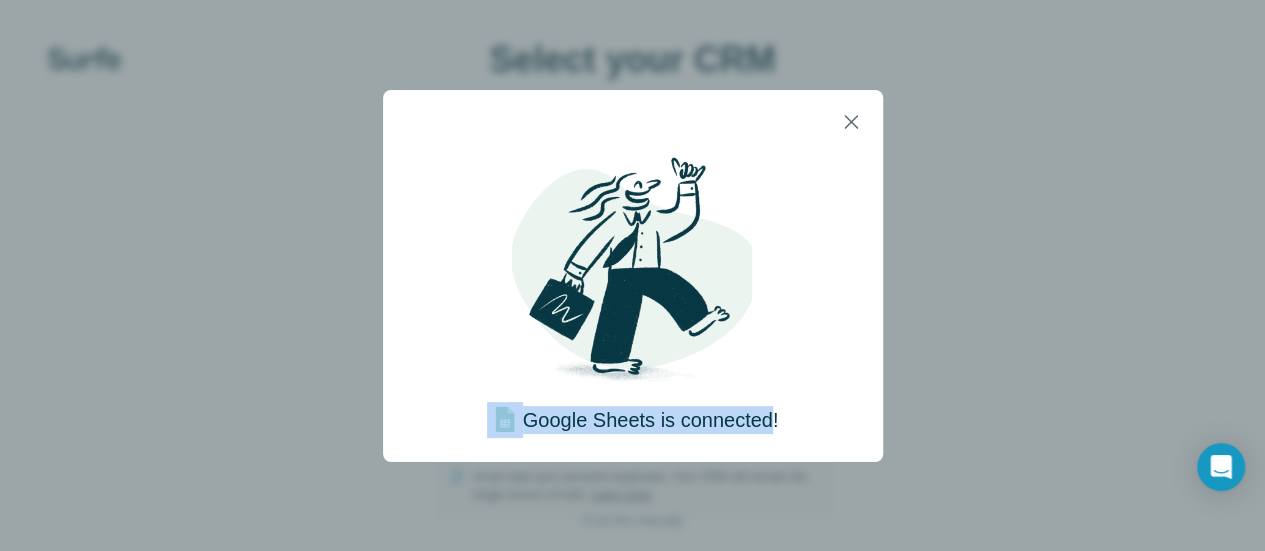 drag, startPoint x: 780, startPoint y: 428, endPoint x: 398, endPoint y: 411, distance: 382.37808 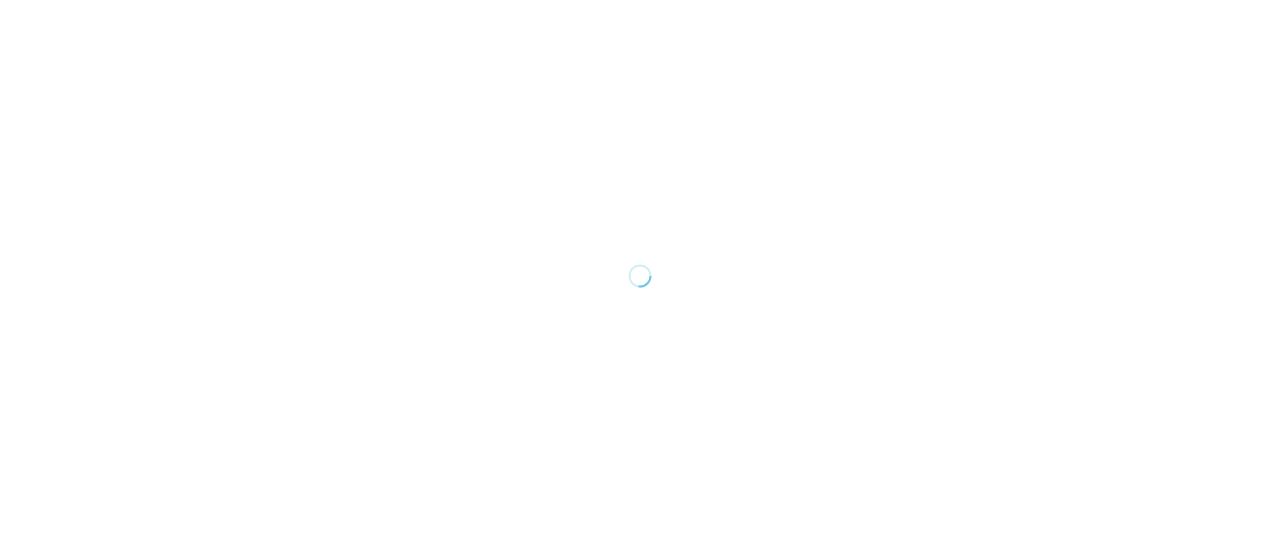 scroll, scrollTop: 0, scrollLeft: 0, axis: both 